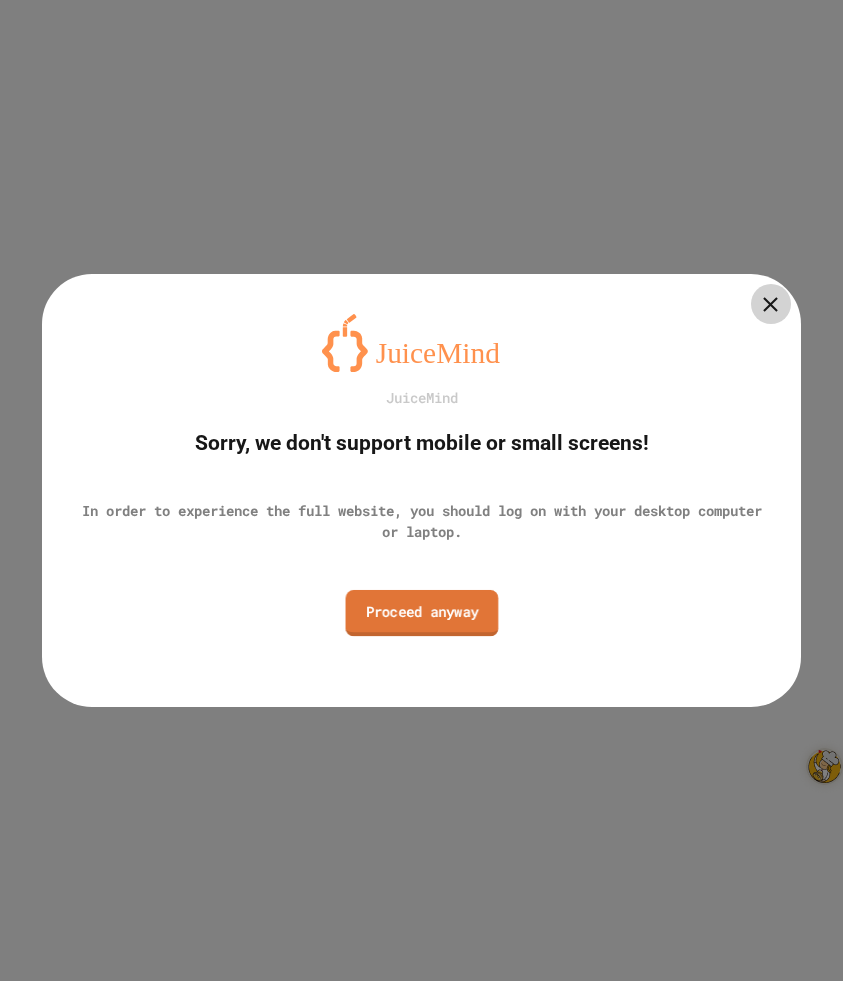 scroll, scrollTop: 0, scrollLeft: 0, axis: both 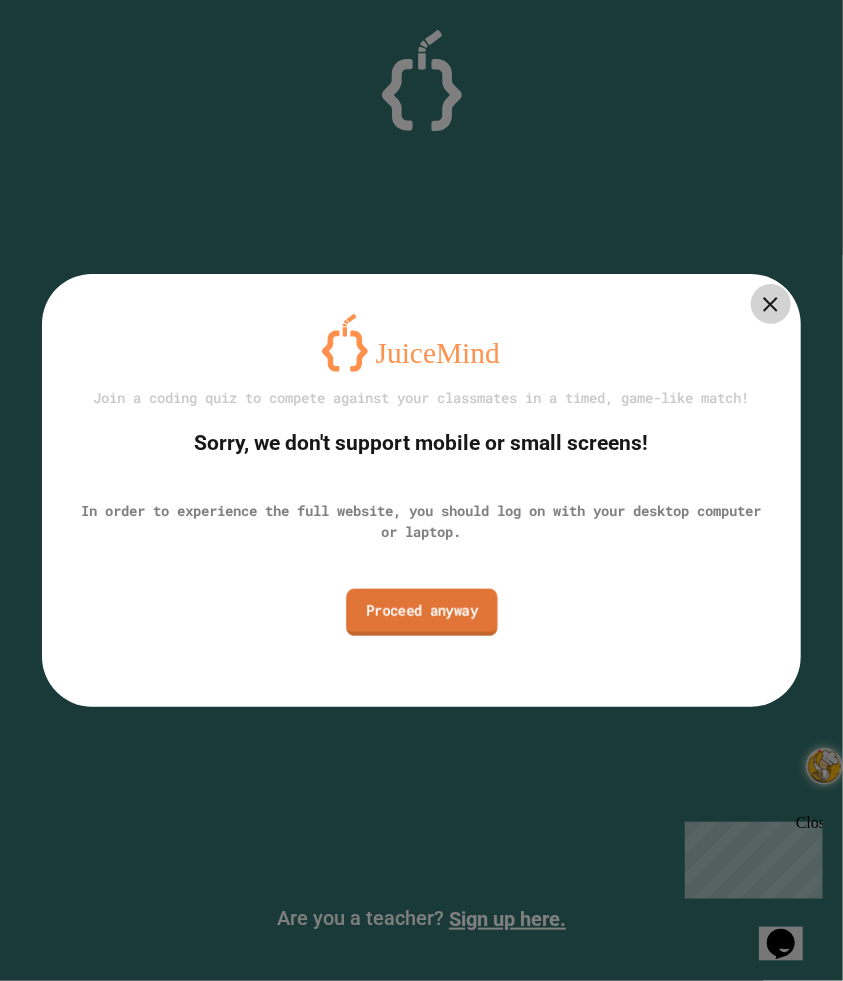 click on "Proceed anyway" at bounding box center (421, 611) 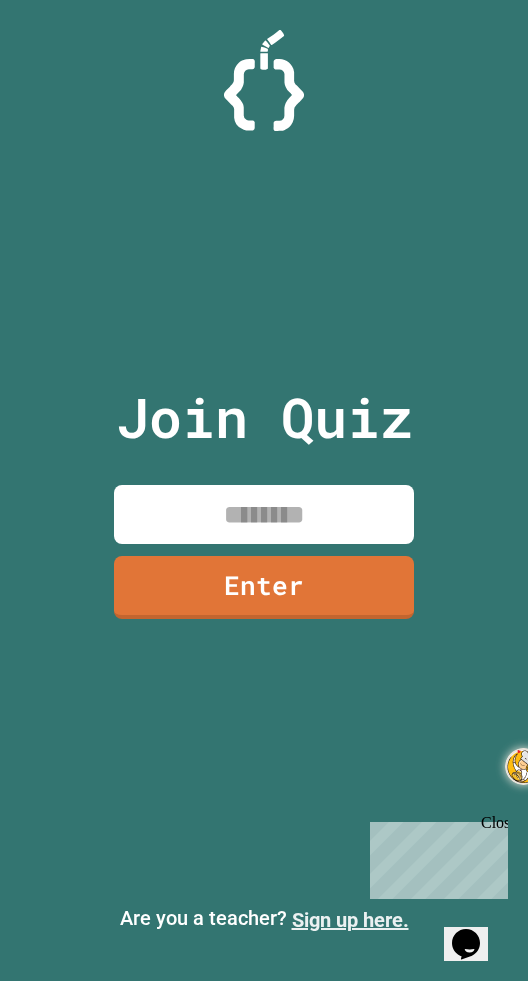 click on "Sign up here." at bounding box center (350, 920) 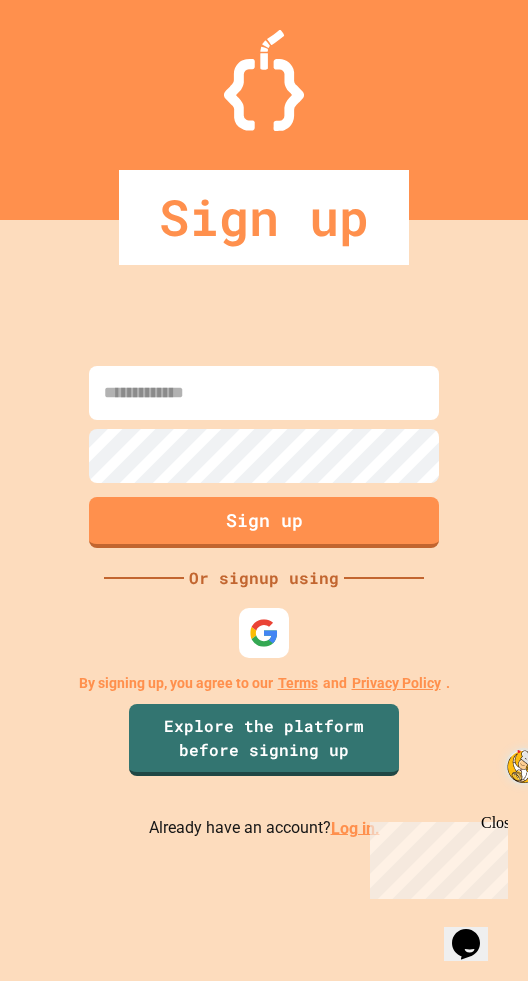 click at bounding box center [264, 393] 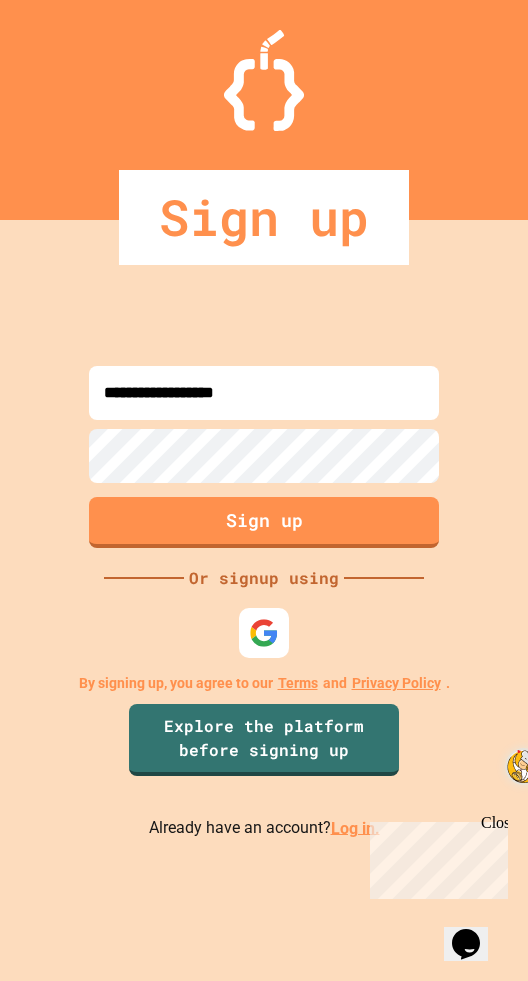 type on "**********" 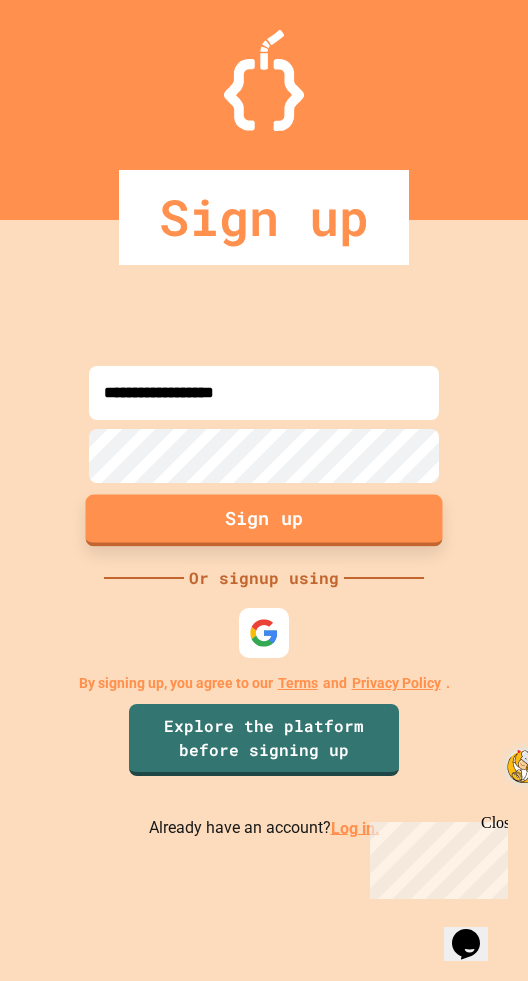click on "Sign up" at bounding box center [264, 520] 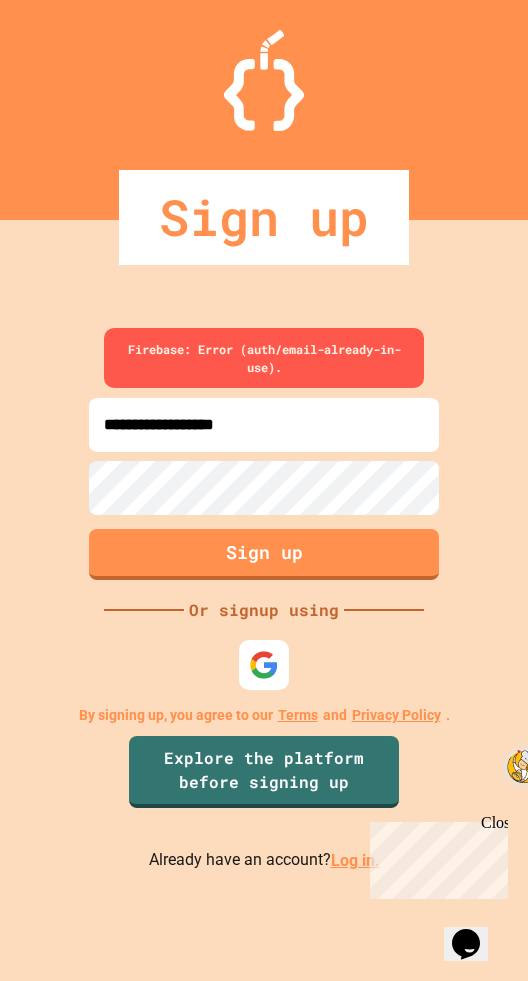 click on "**********" at bounding box center [264, 600] 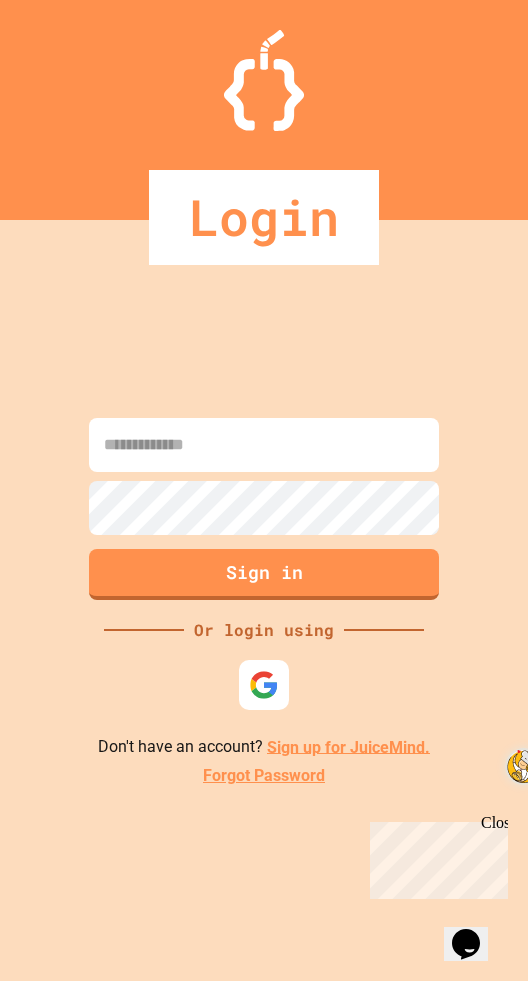click at bounding box center [264, 445] 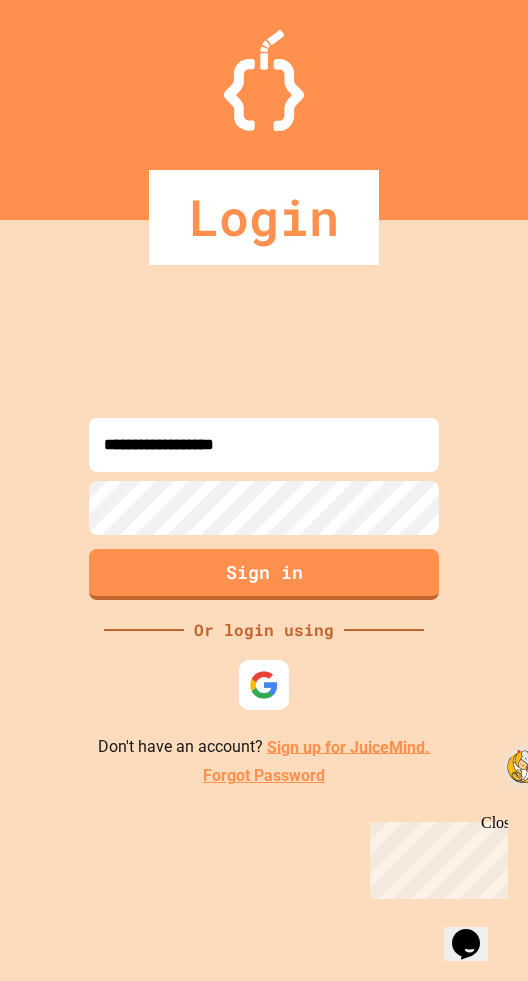 type on "**********" 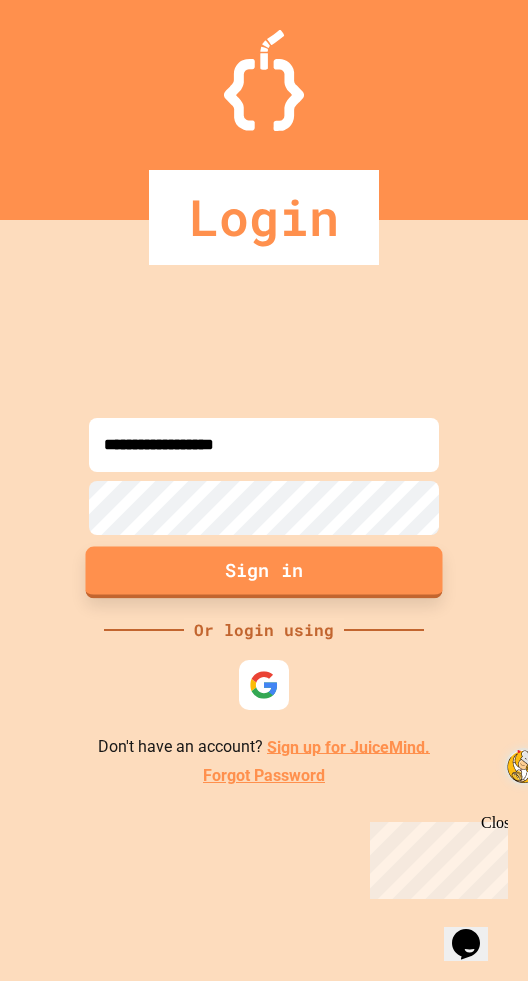 click on "Sign in" at bounding box center [264, 572] 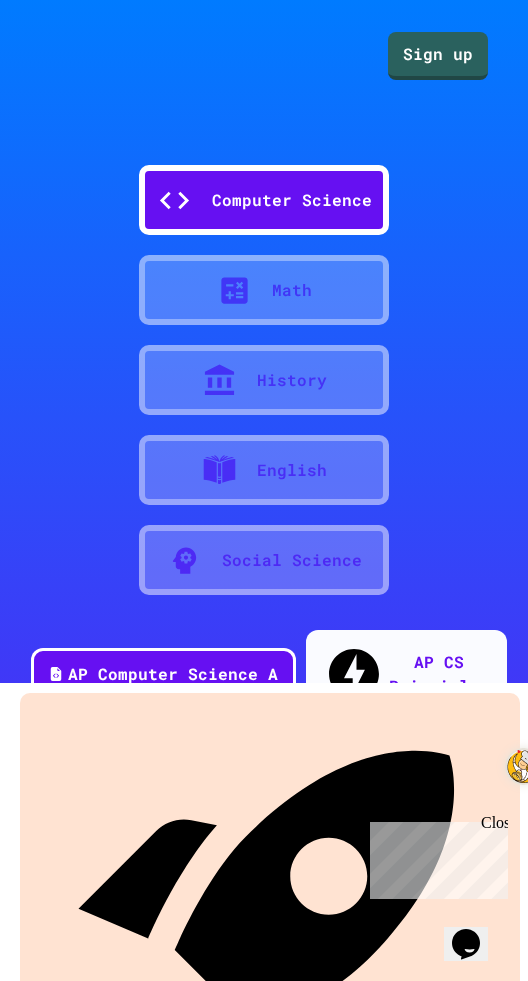 click on "Computer Science Math History English Social Science" at bounding box center [264, 370] 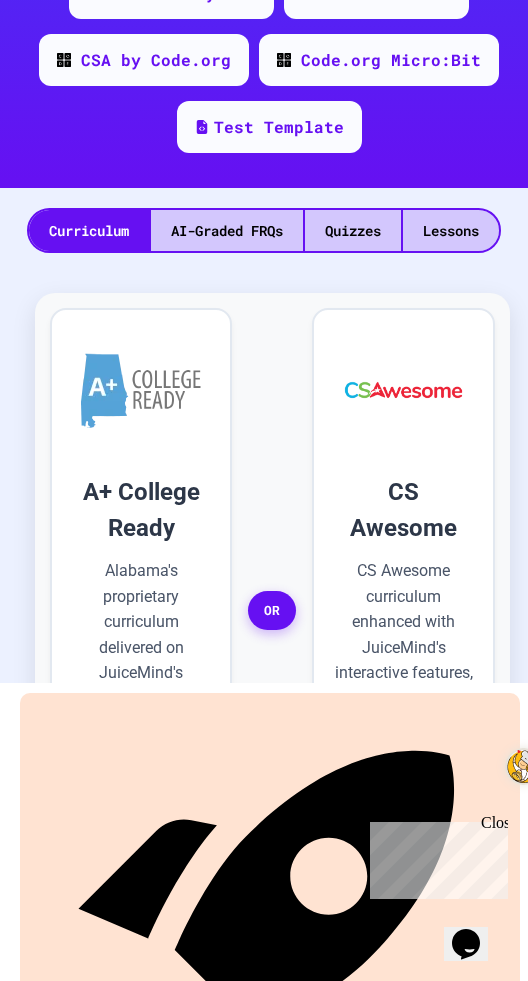 scroll, scrollTop: 0, scrollLeft: 0, axis: both 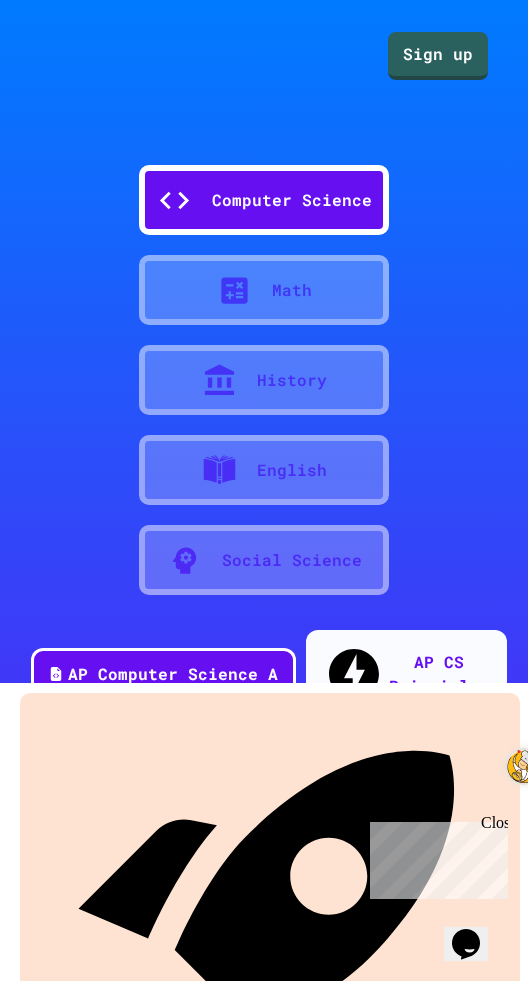 click on "Computer Science Math History English Social Science" at bounding box center [264, 370] 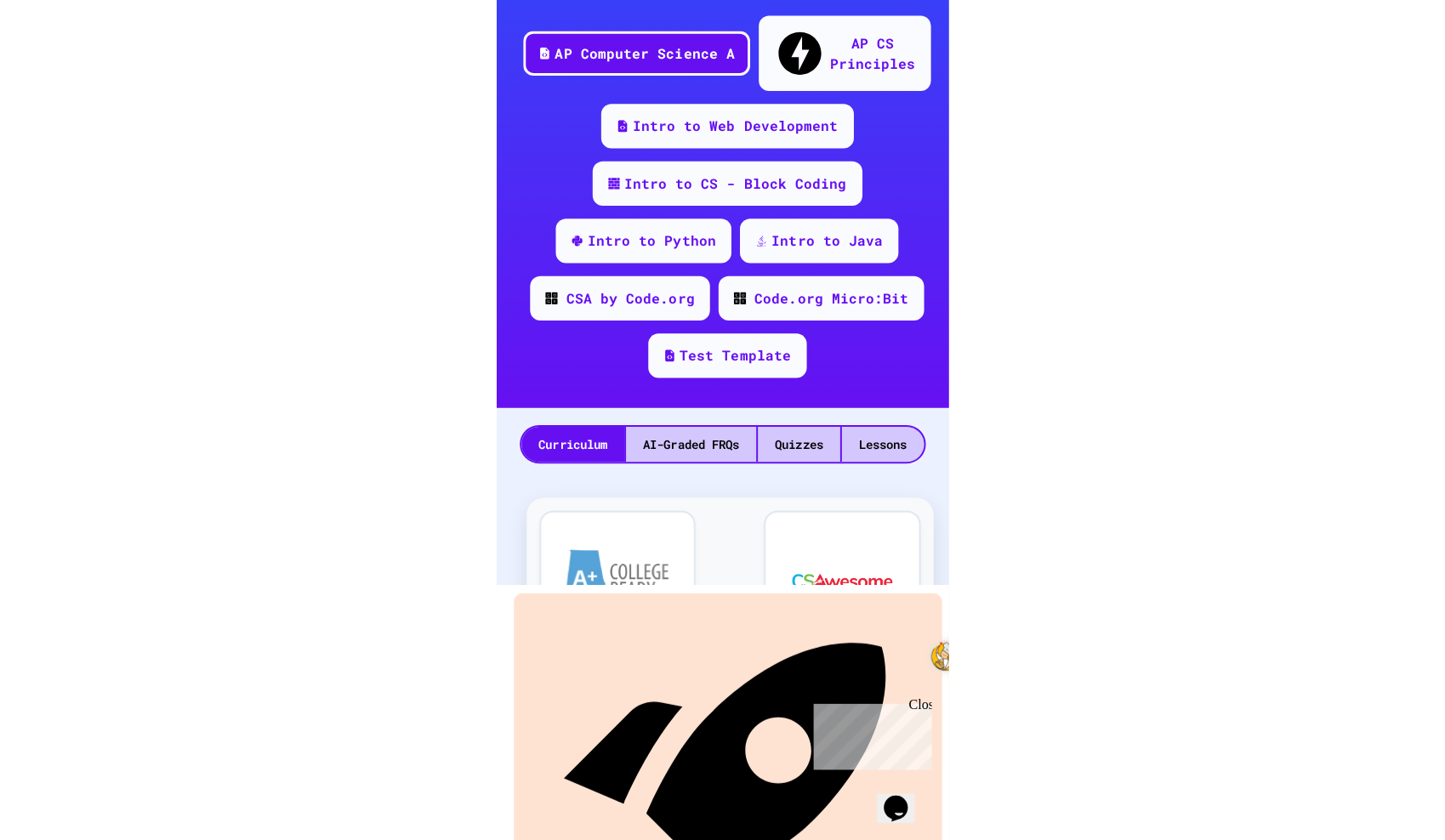 scroll, scrollTop: 0, scrollLeft: 0, axis: both 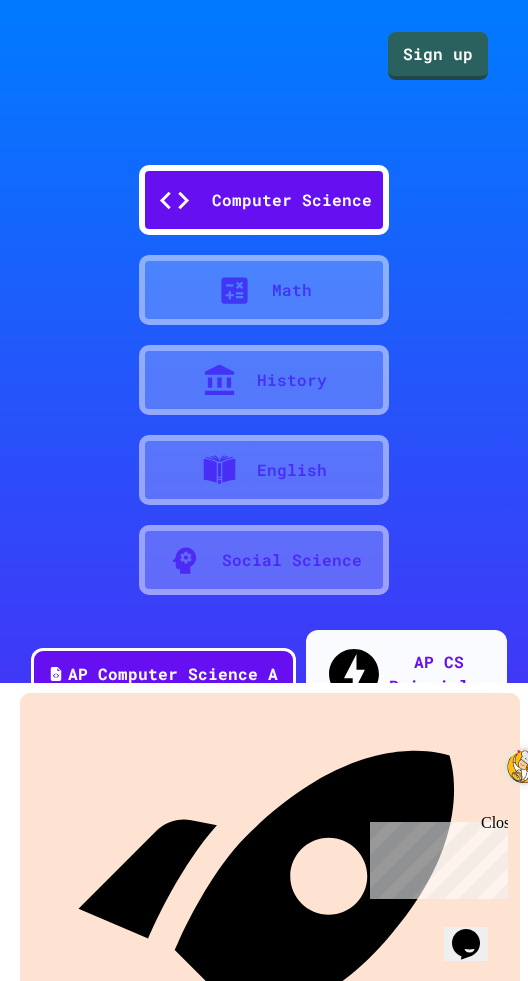 click on "Computer Science Math History English Social Science" at bounding box center [264, 370] 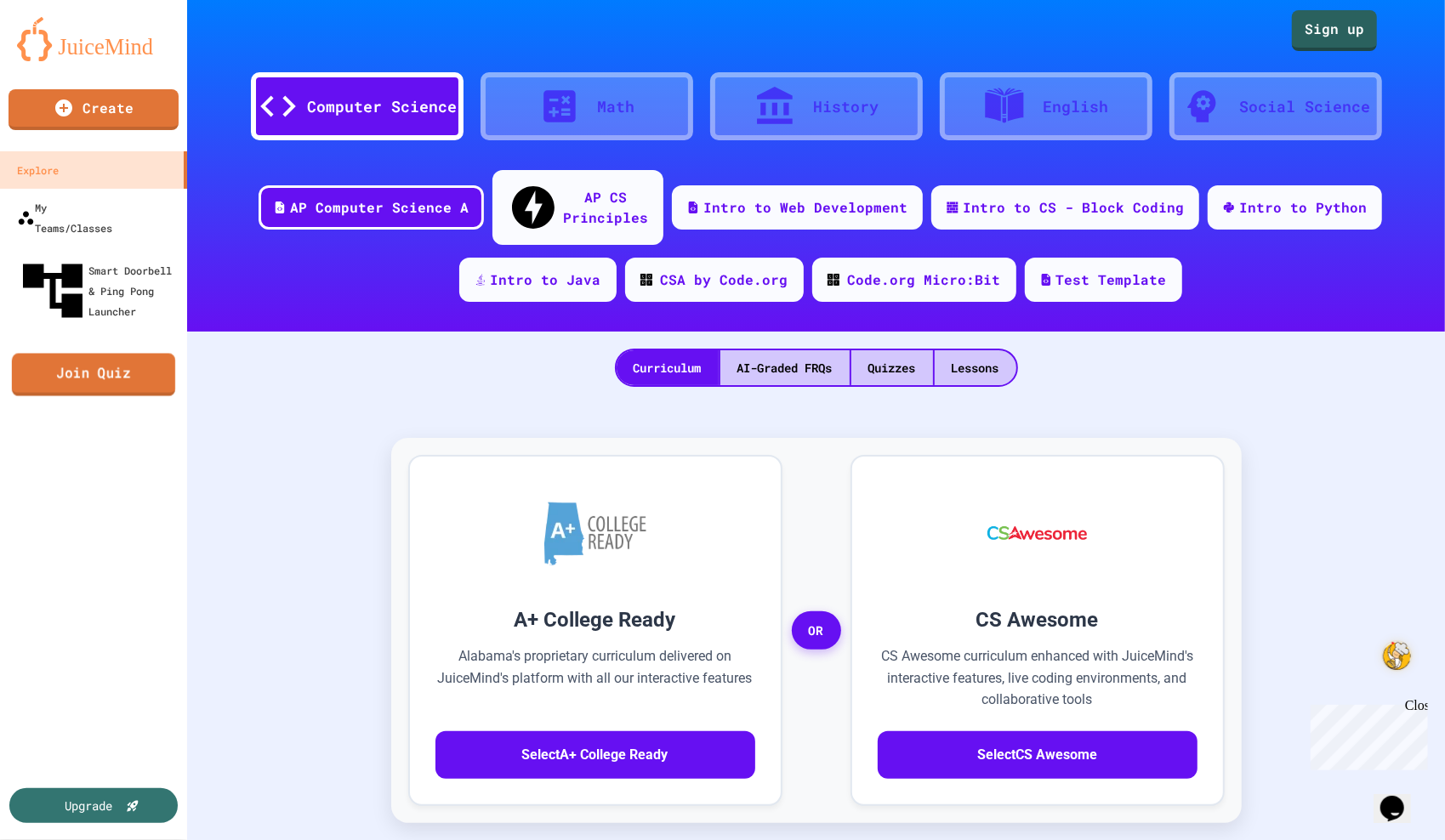 click on "Join Quiz" at bounding box center [94, 375] 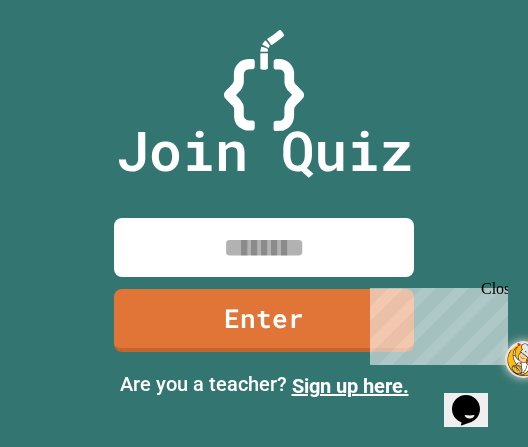 click at bounding box center [264, 247] 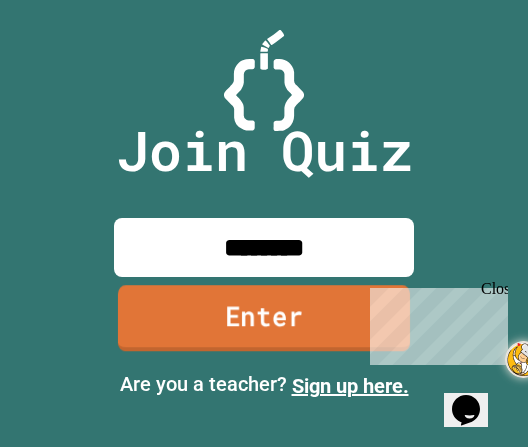 type on "********" 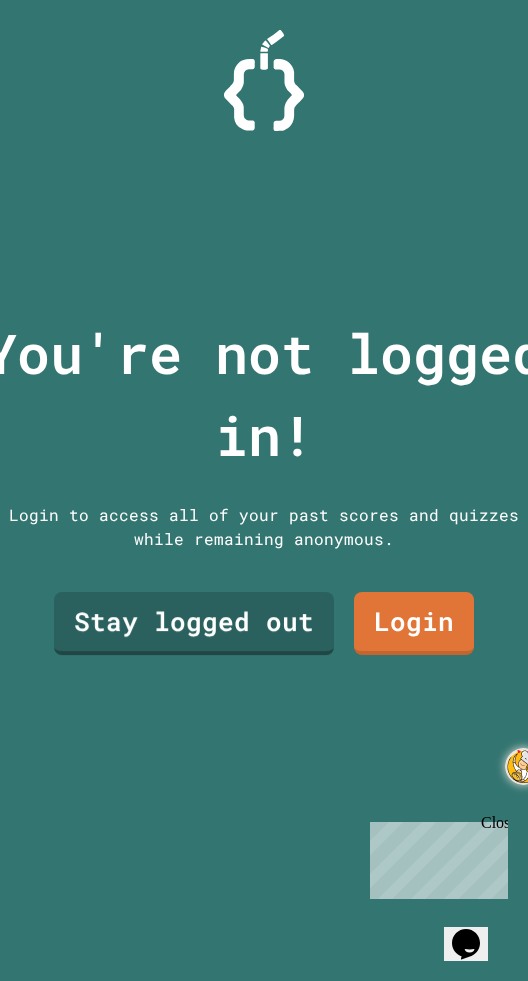 click on "You're not logged in! Login to access all of your past scores and quizzes while remaining anonymous. Stay logged out Login" at bounding box center (264, 490) 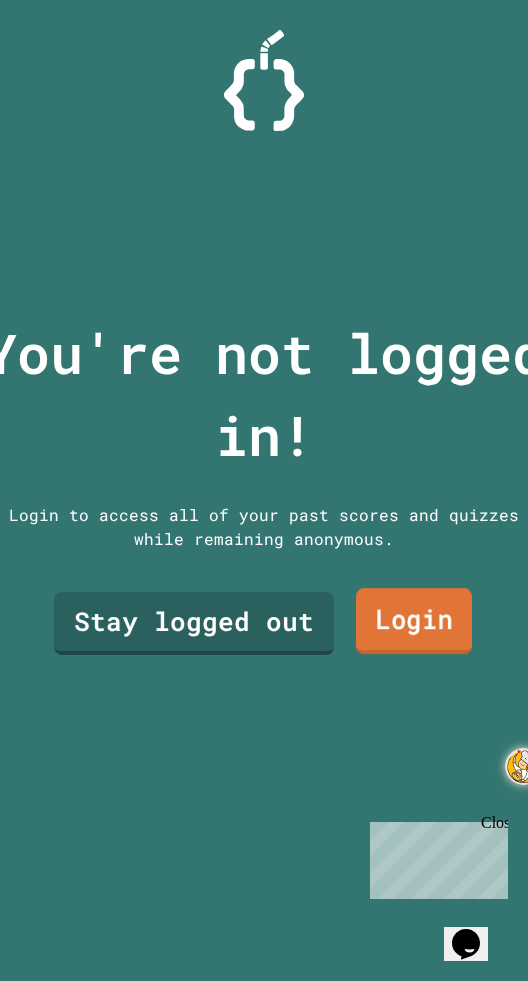 click on "Login" at bounding box center (414, 621) 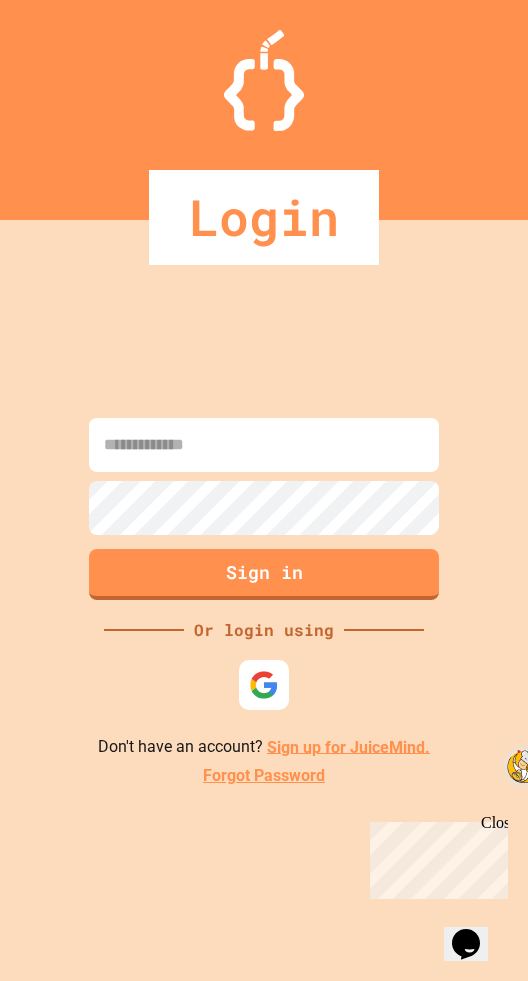 click at bounding box center (264, 445) 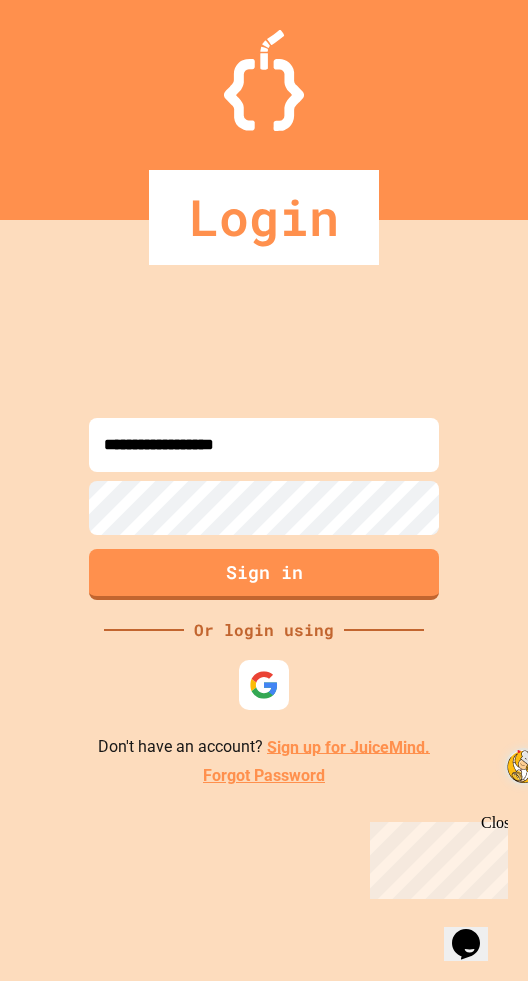 type on "**********" 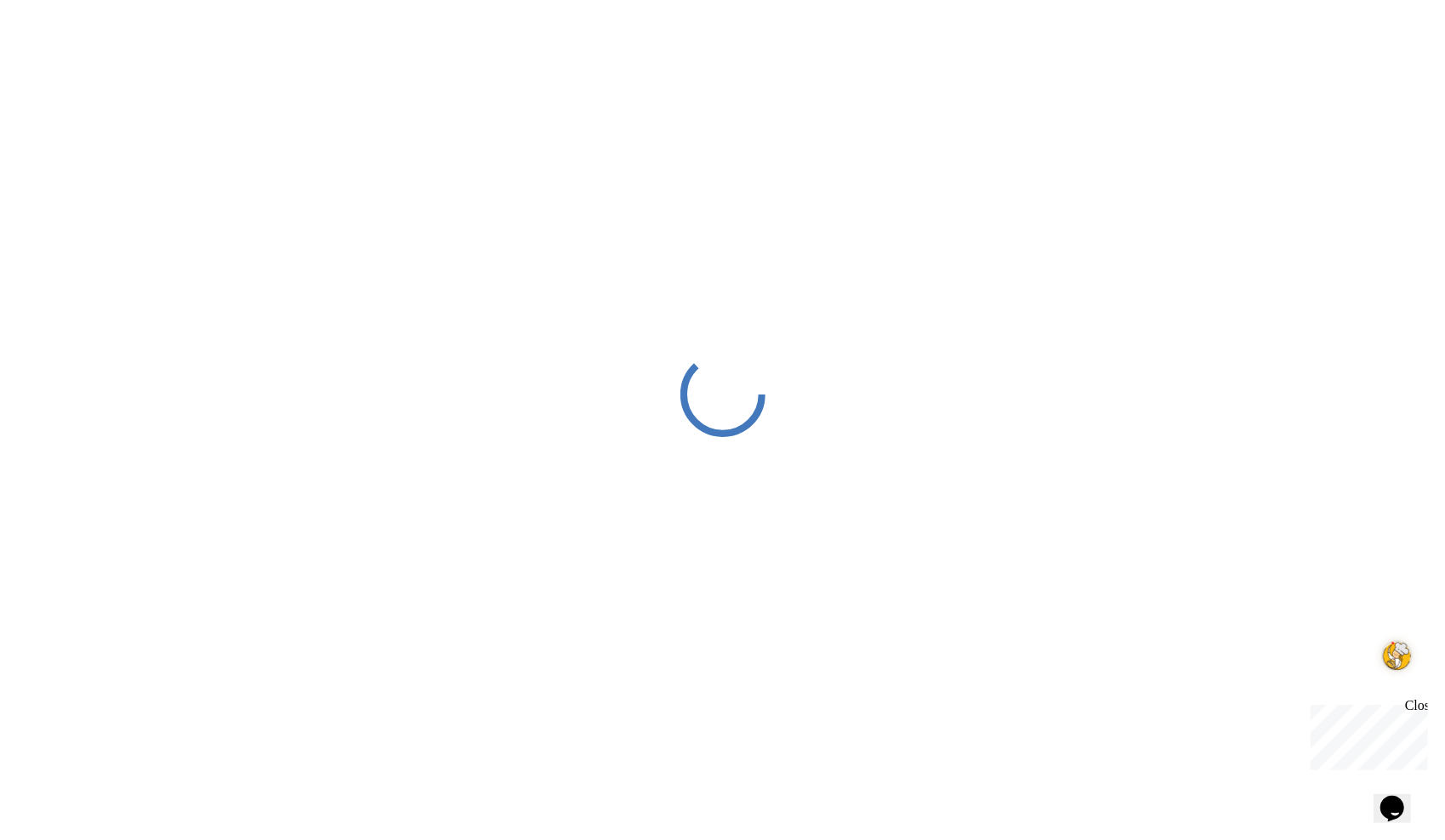 click at bounding box center (722, 394) 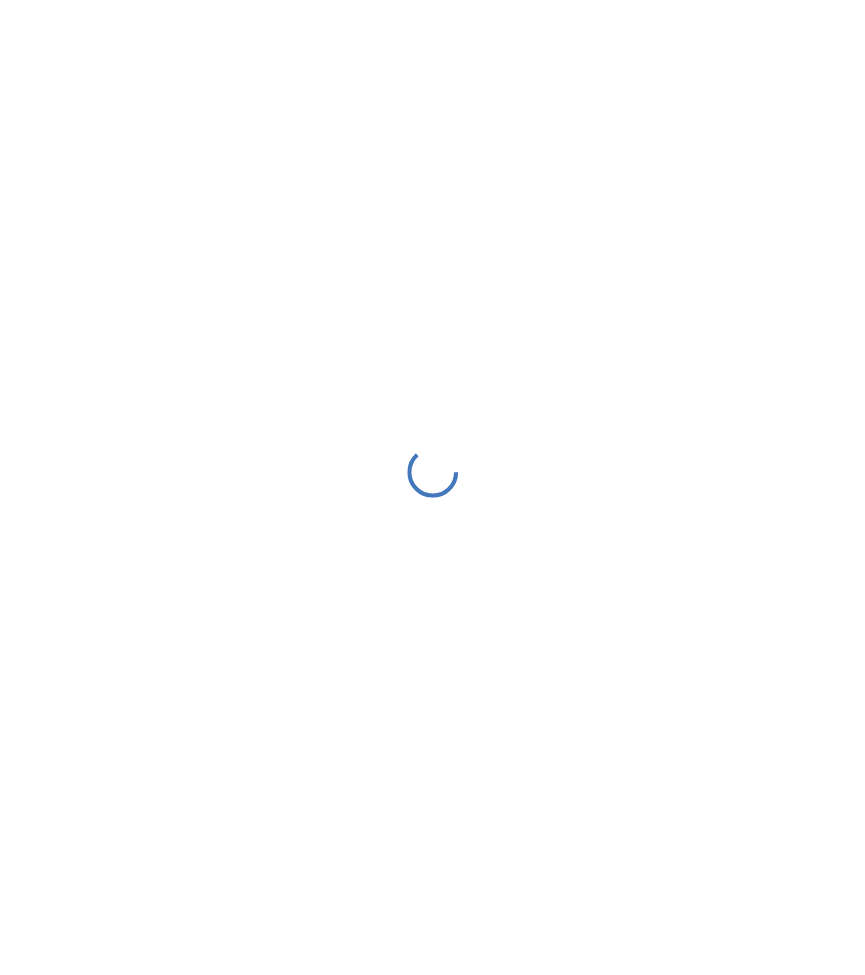 scroll, scrollTop: 0, scrollLeft: 0, axis: both 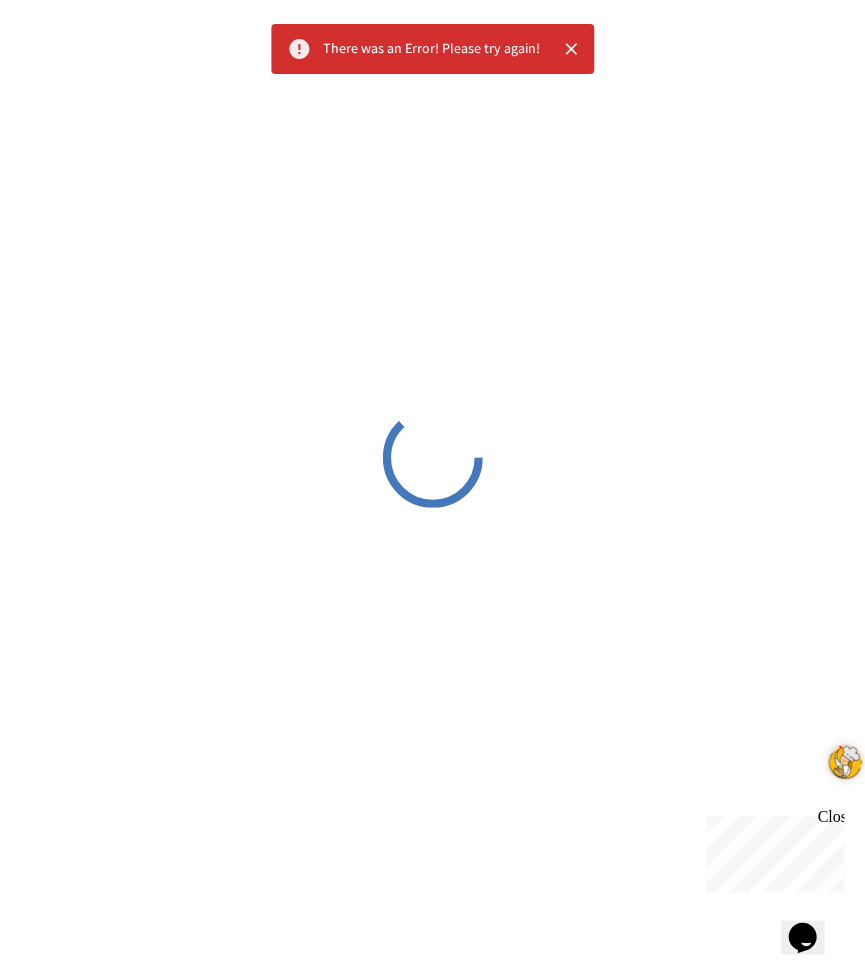 click at bounding box center (432, 457) 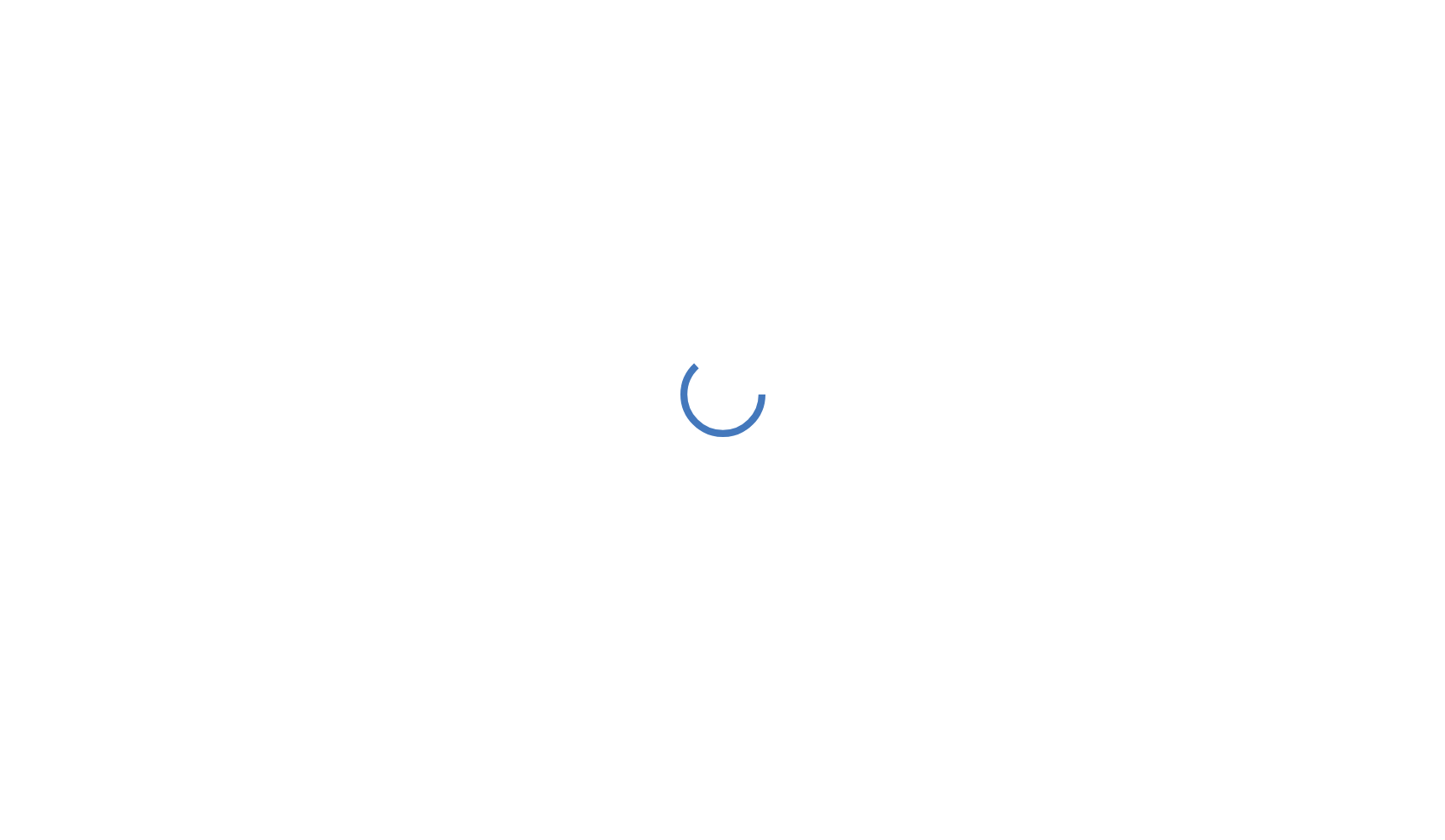 scroll, scrollTop: 0, scrollLeft: 0, axis: both 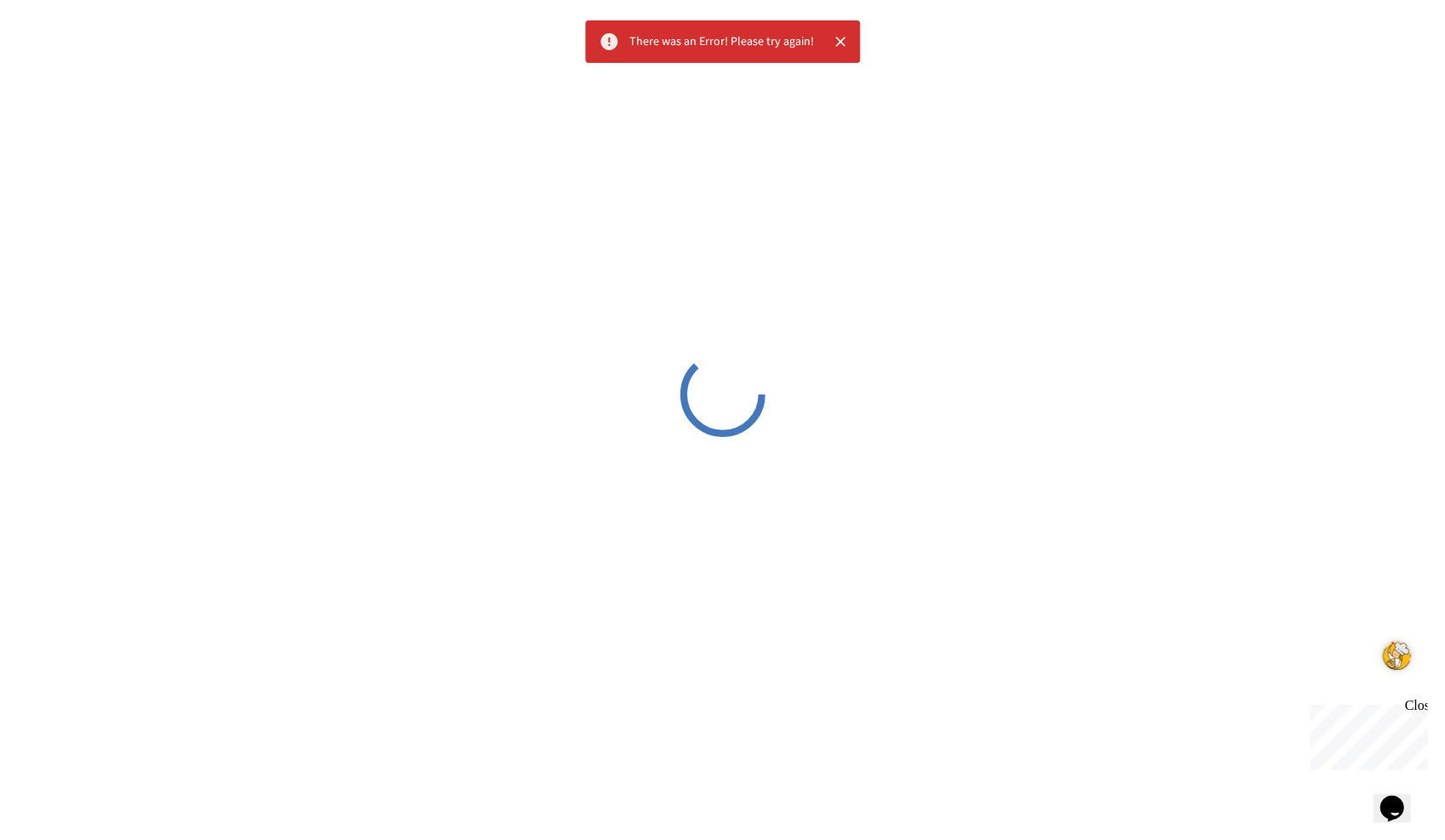 click at bounding box center (722, 394) 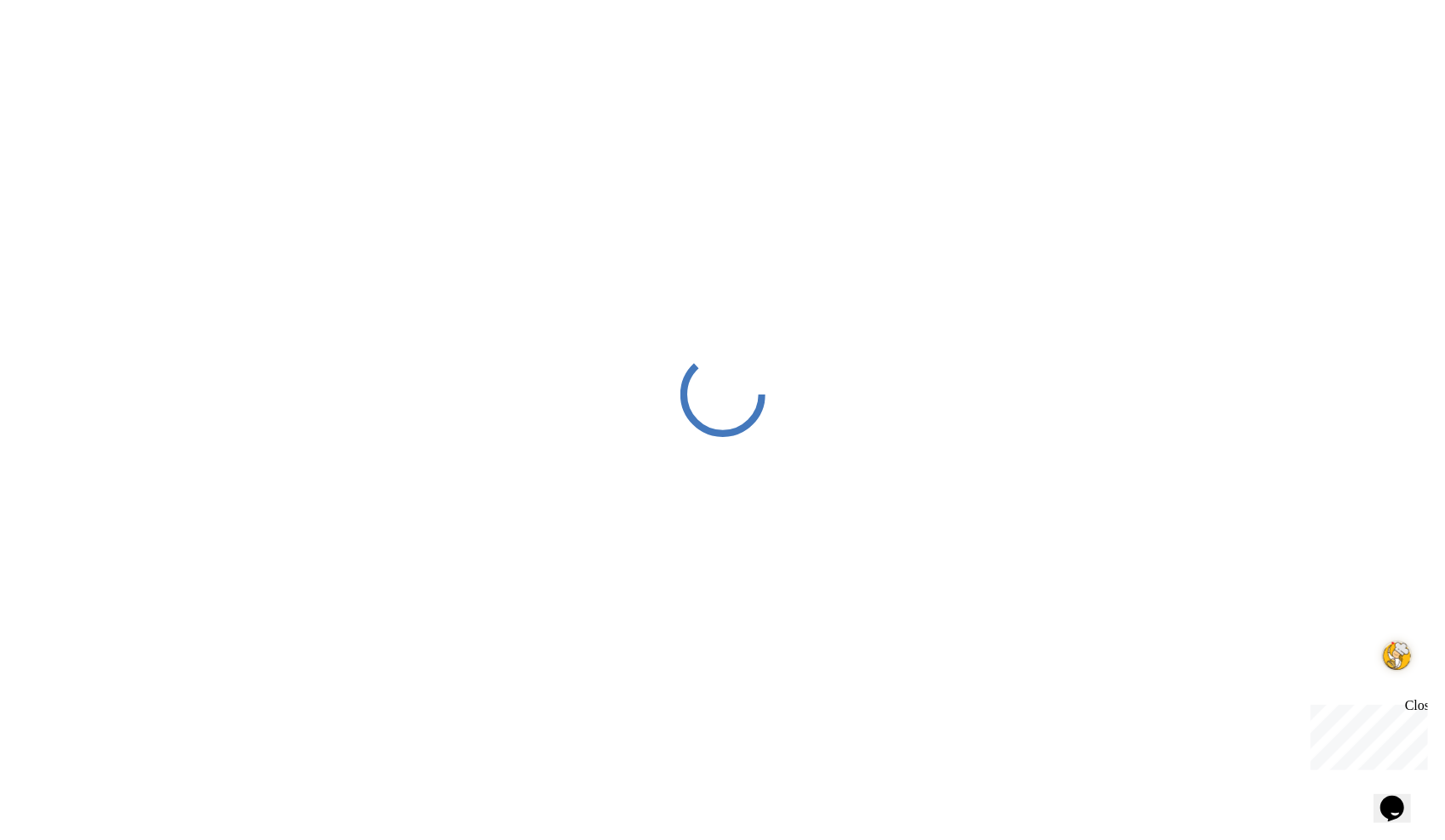 click at bounding box center (722, 394) 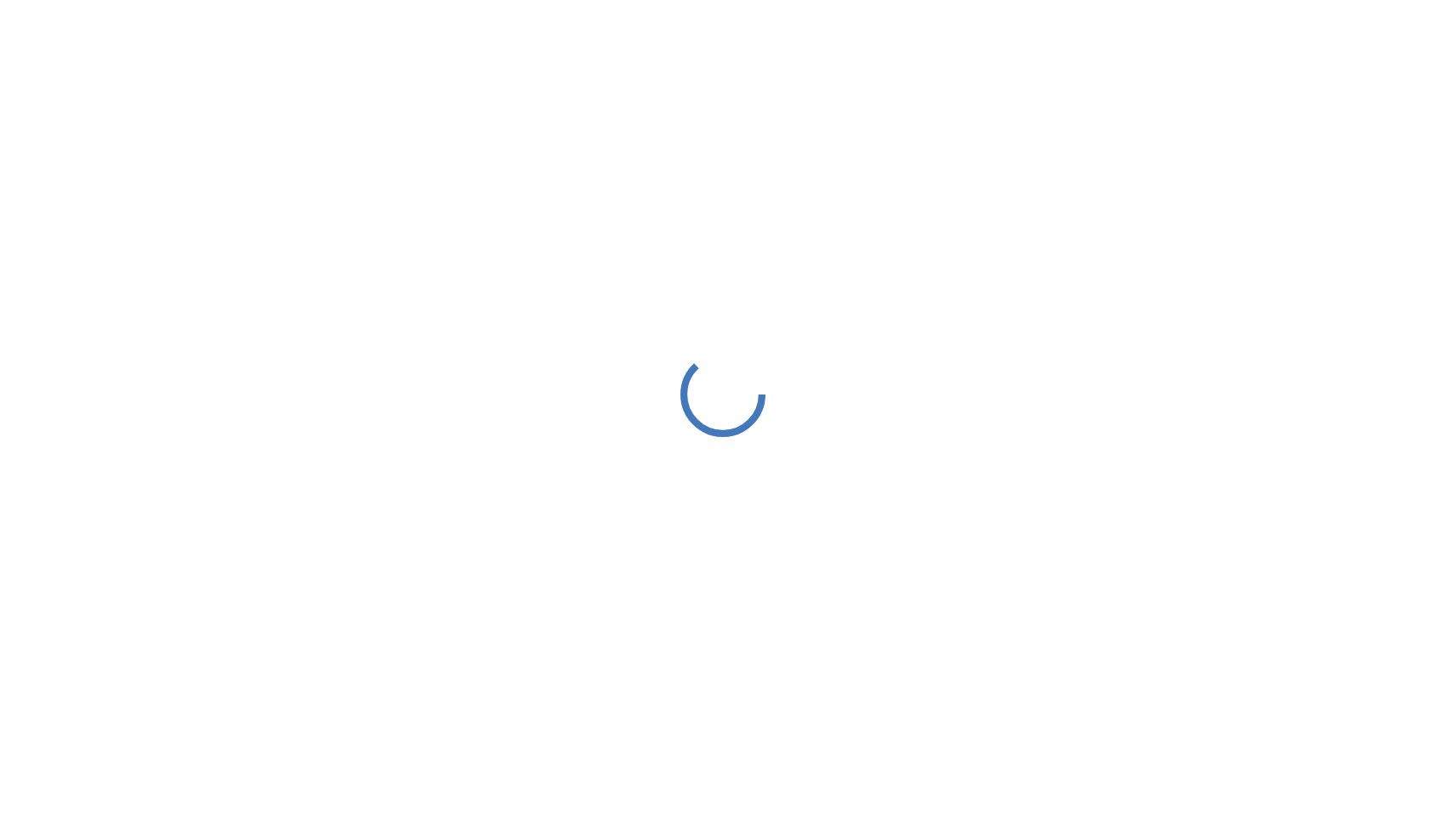 scroll, scrollTop: 0, scrollLeft: 0, axis: both 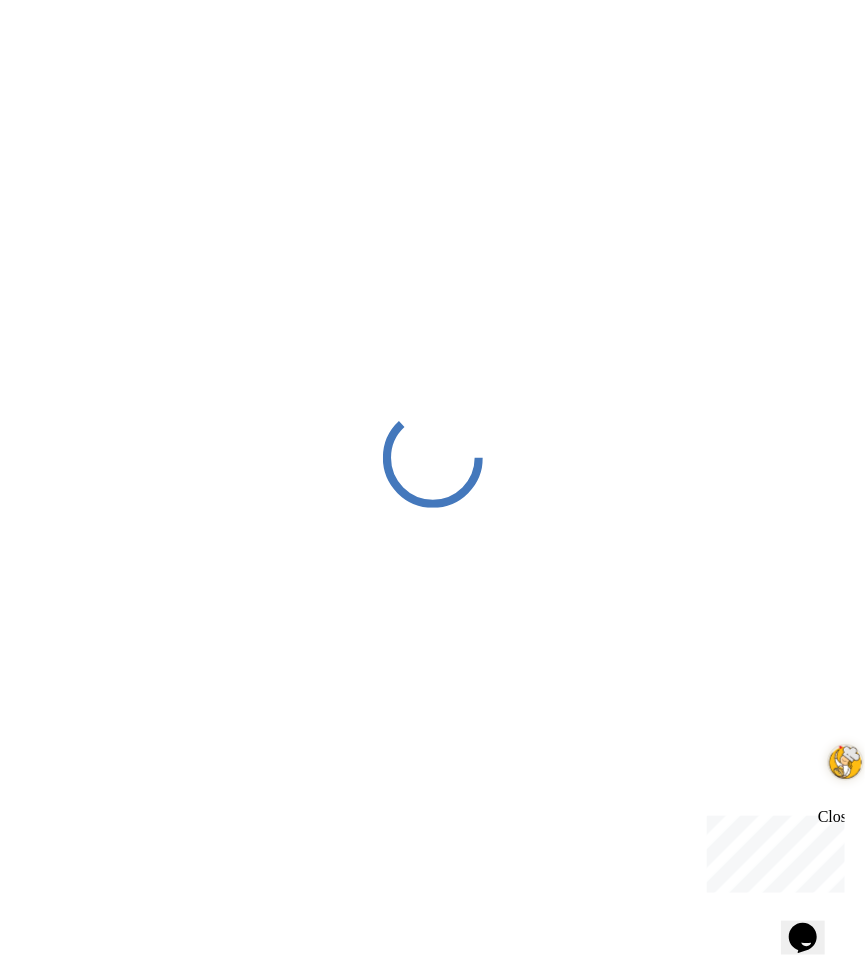 click at bounding box center (432, 457) 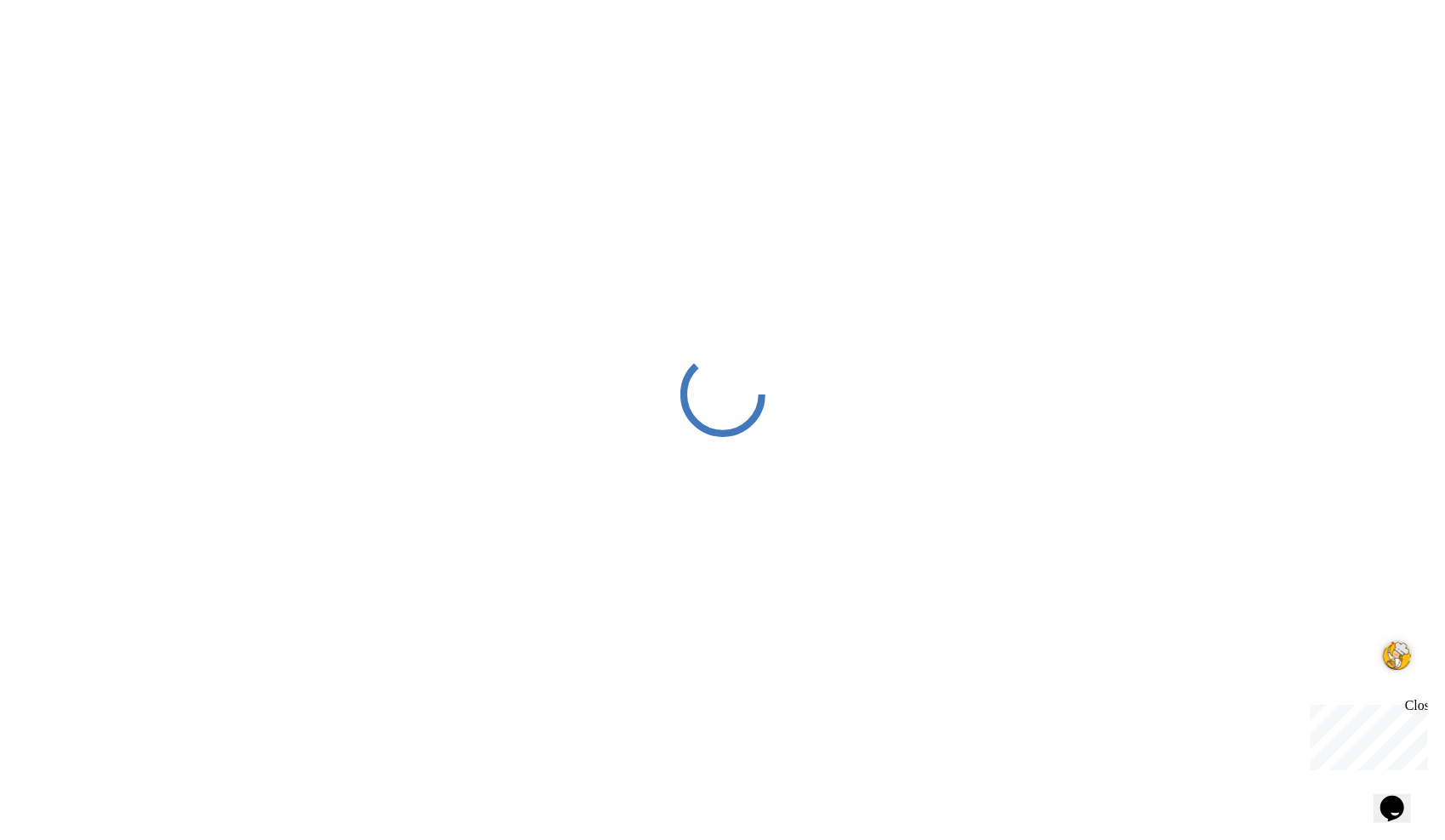 click at bounding box center [722, 394] 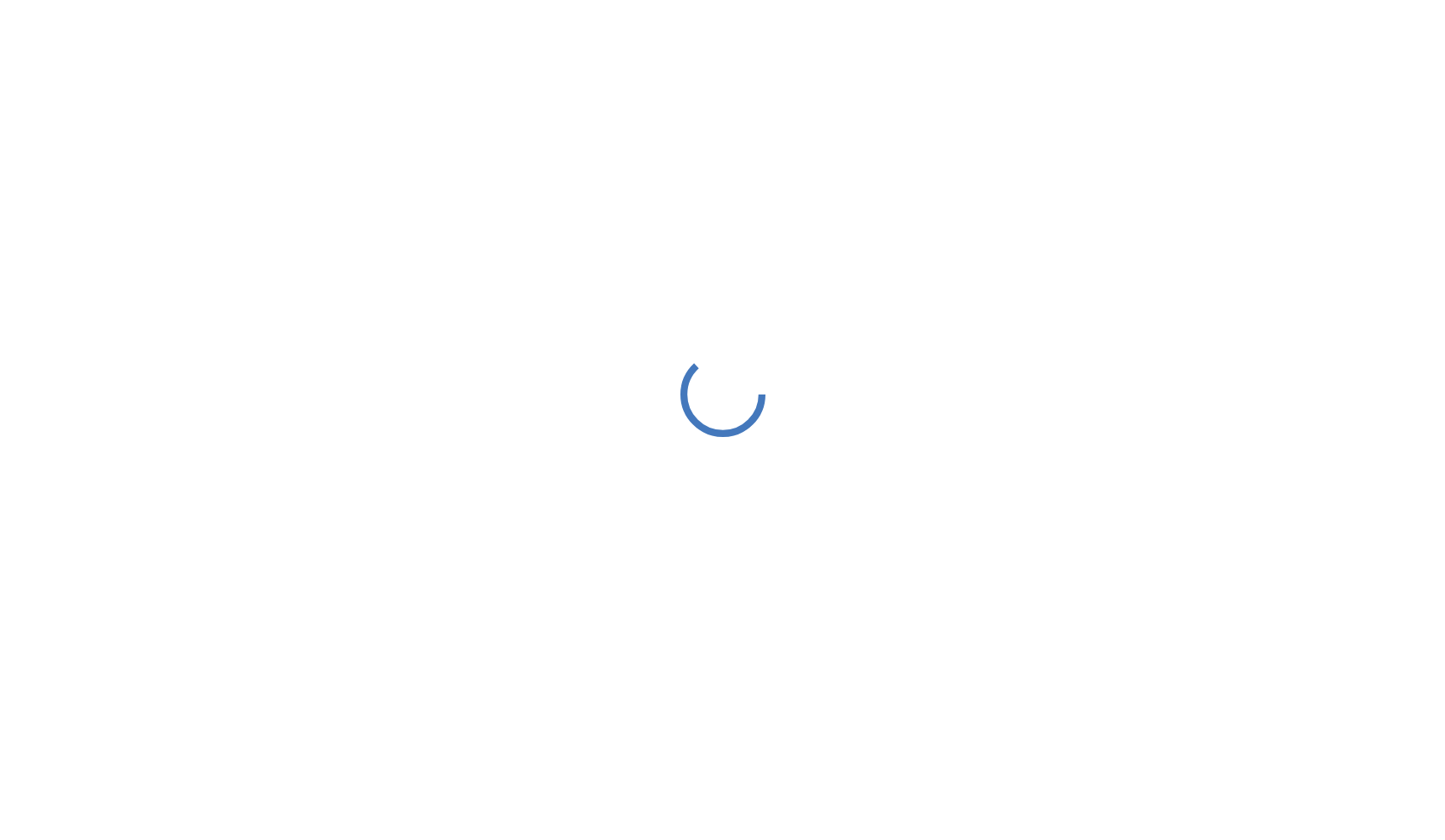 scroll, scrollTop: 0, scrollLeft: 0, axis: both 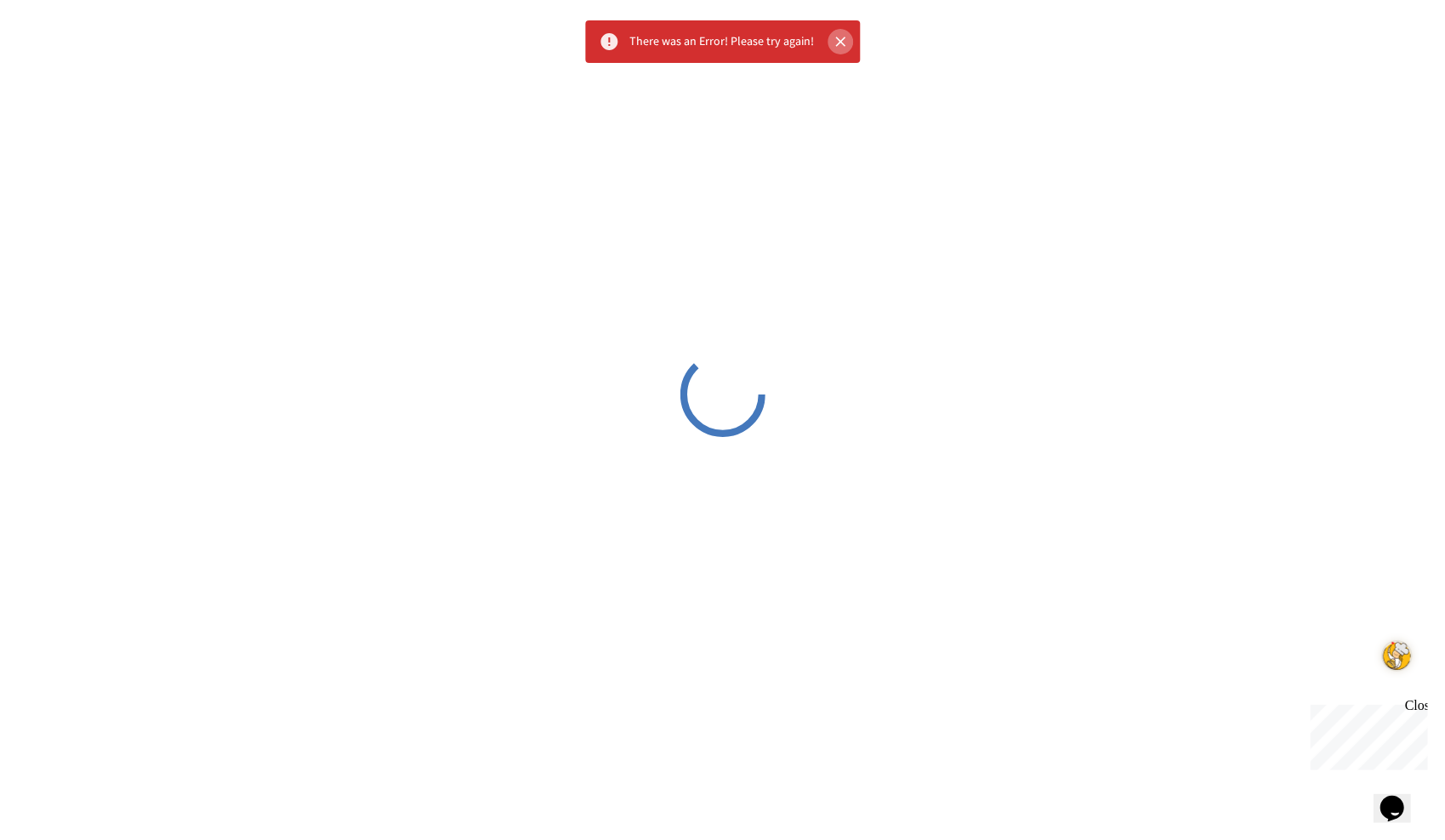 click 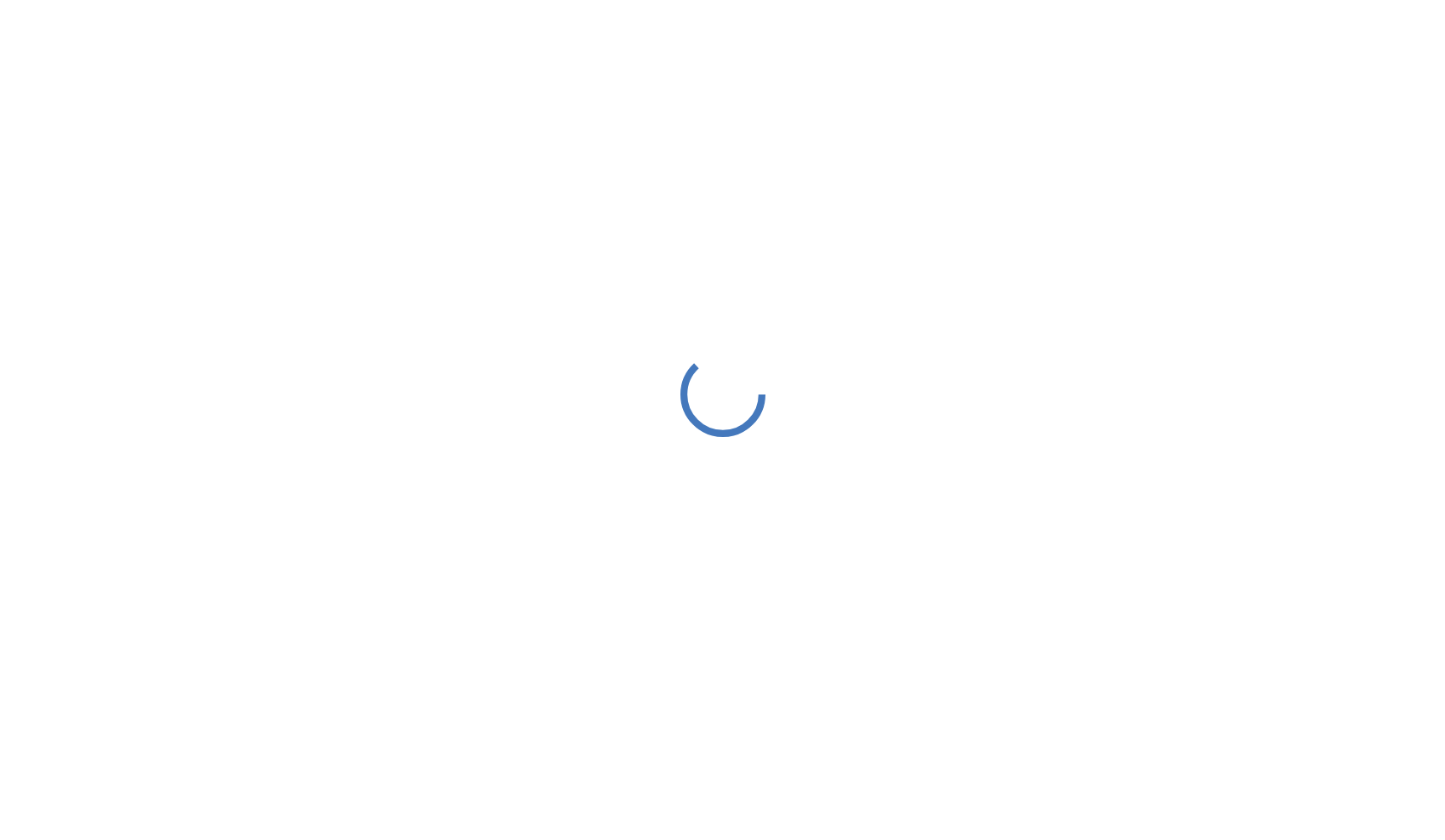 scroll, scrollTop: 0, scrollLeft: 0, axis: both 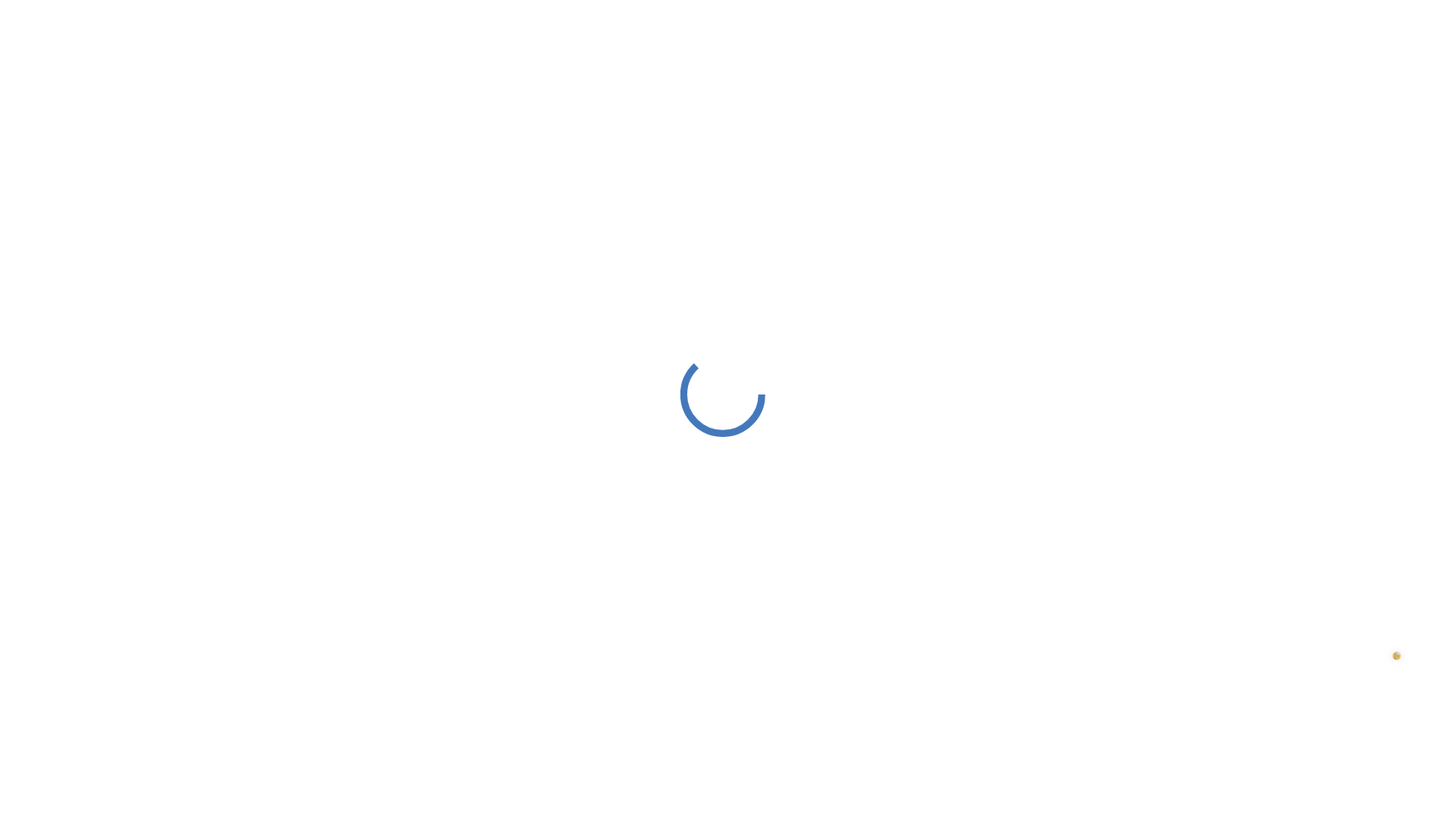 click at bounding box center [722, 394] 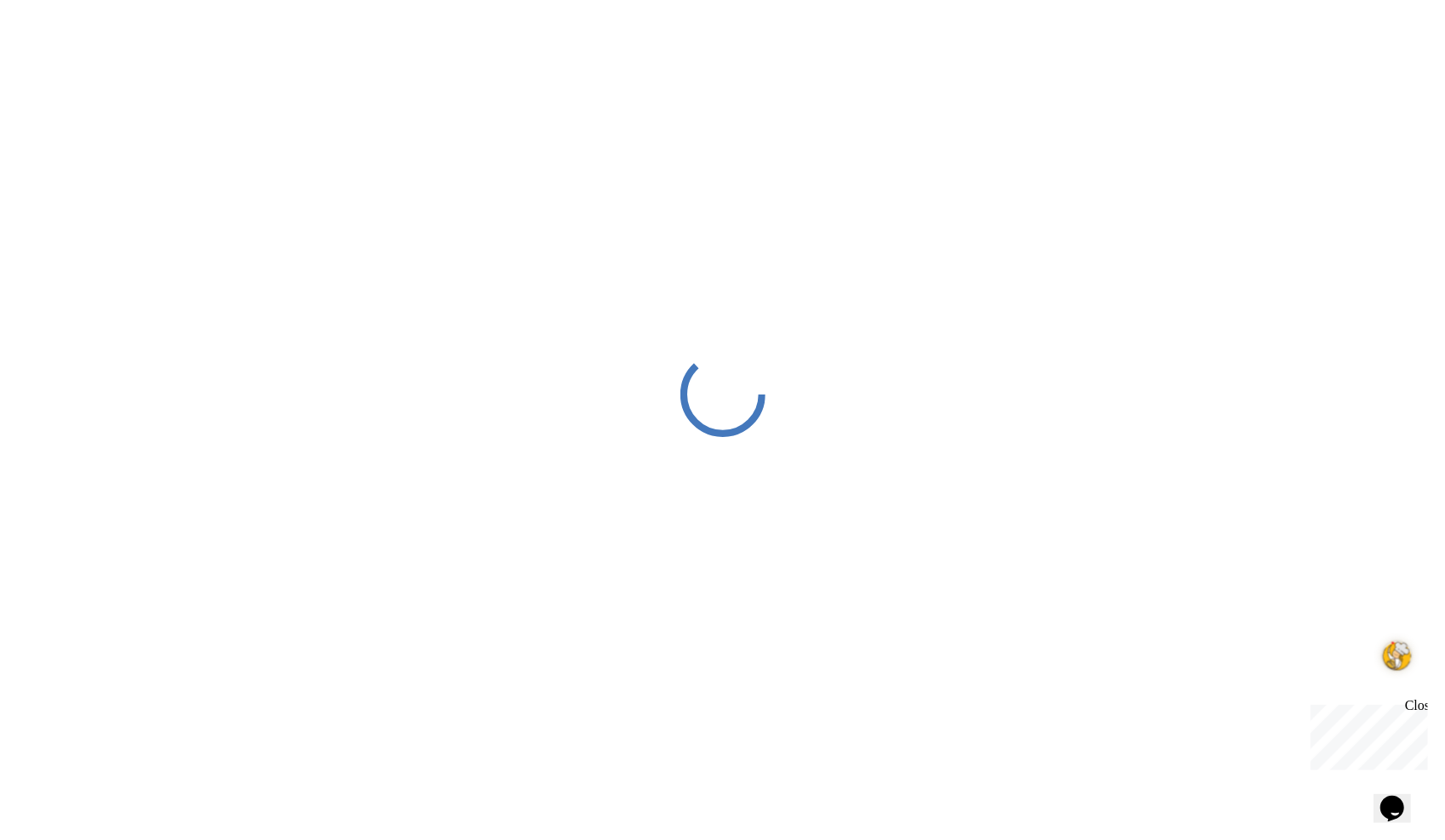 scroll, scrollTop: 0, scrollLeft: 0, axis: both 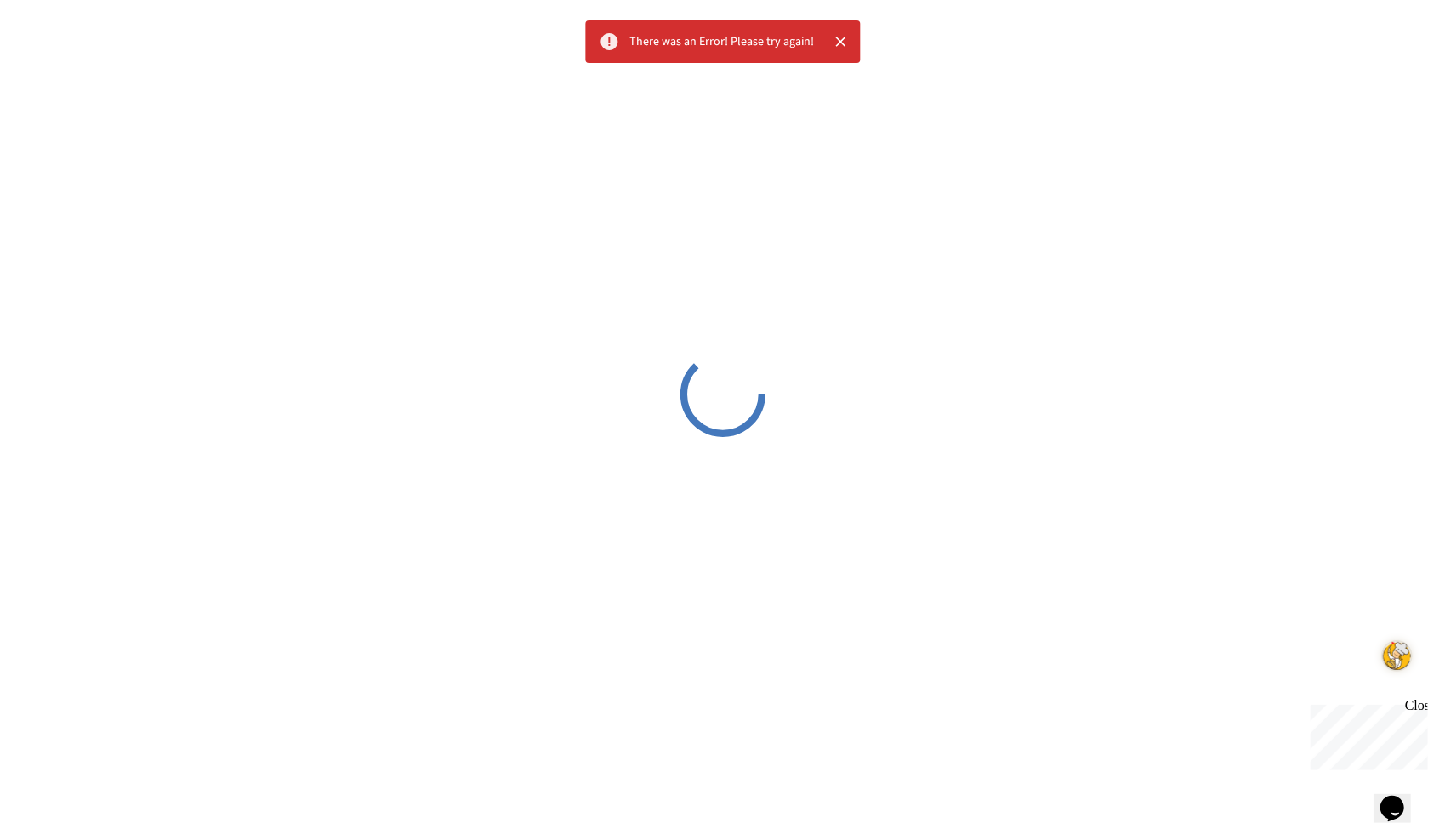 click at bounding box center [722, 394] 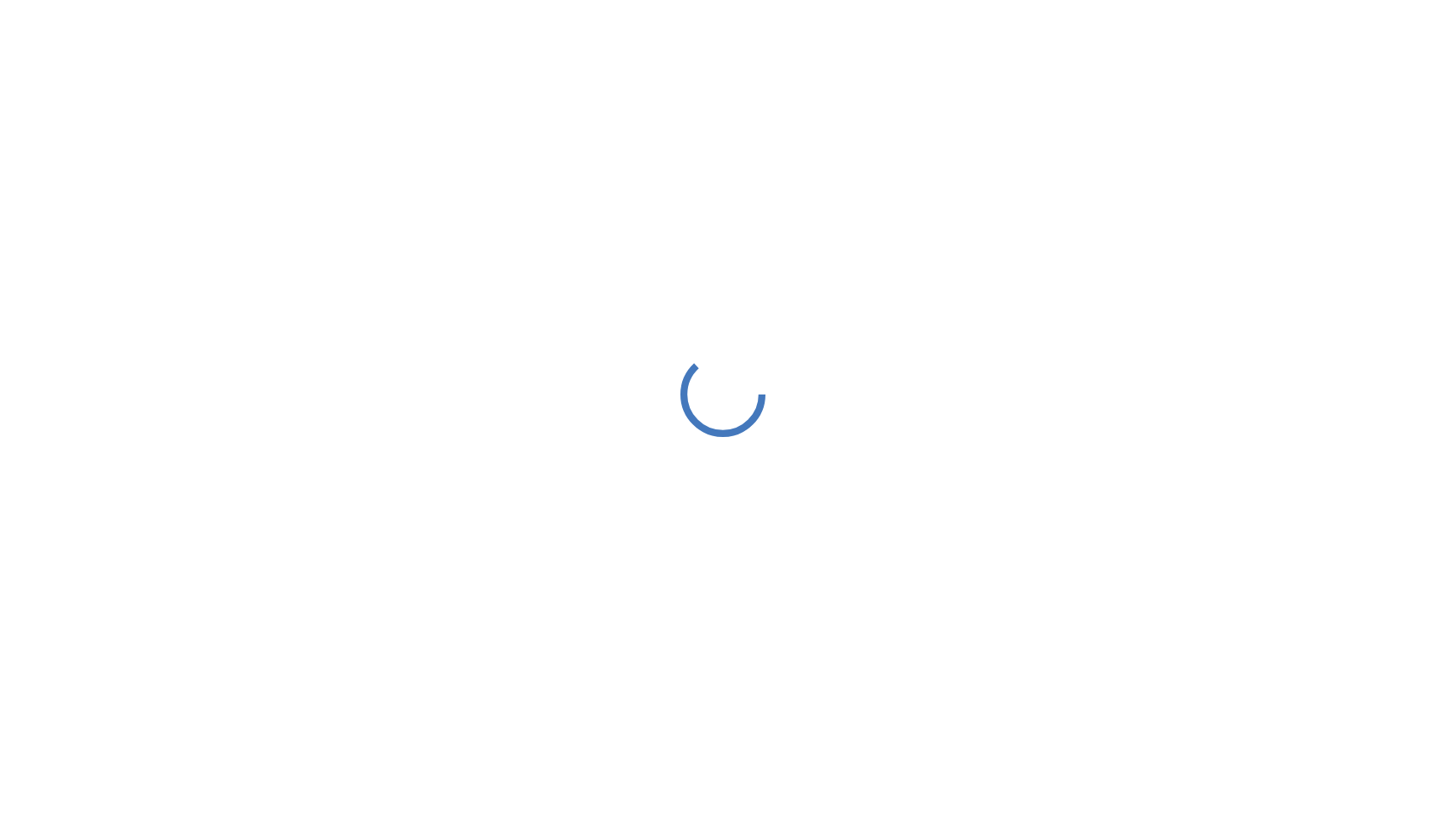 scroll, scrollTop: 0, scrollLeft: 0, axis: both 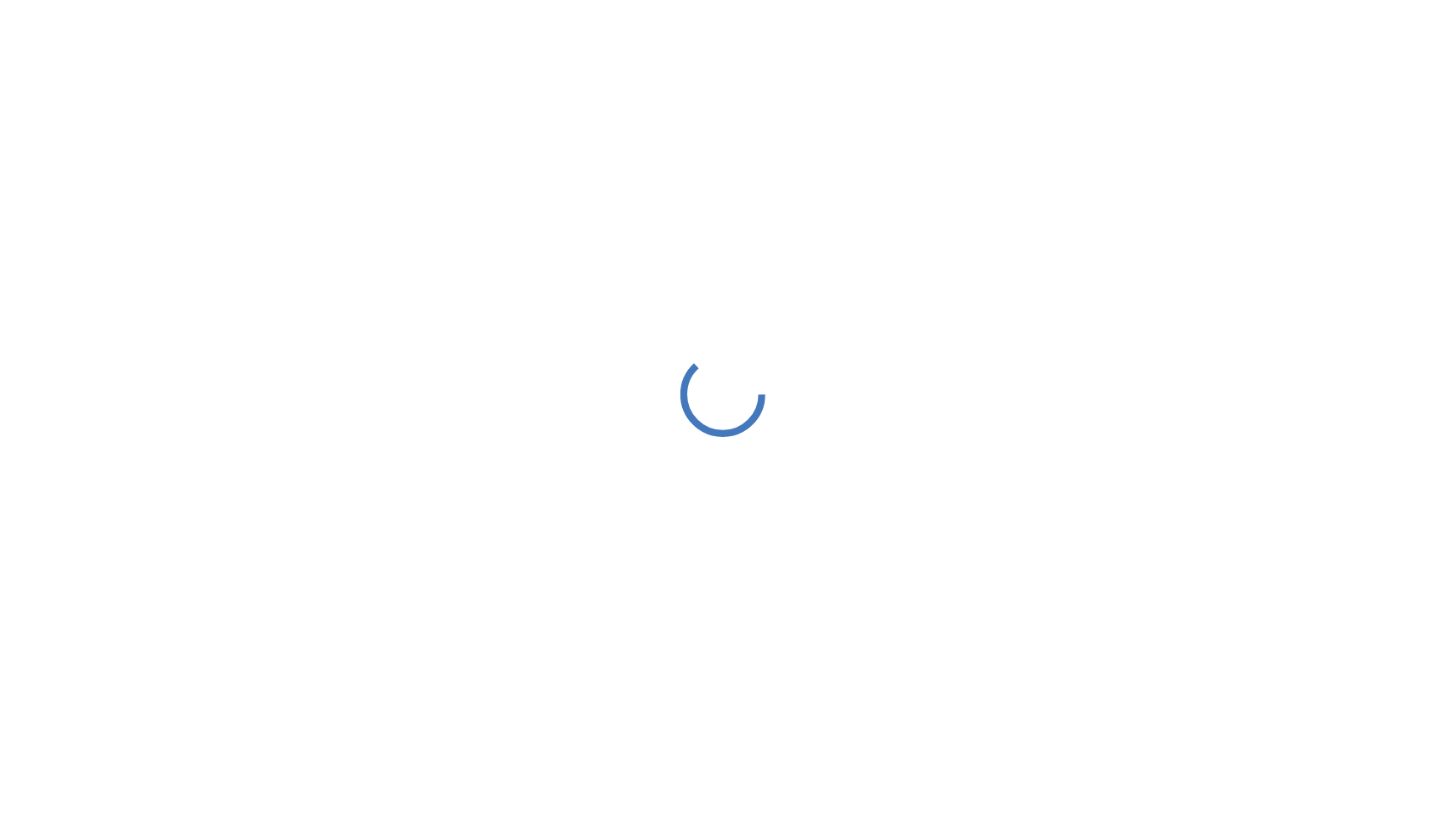 click at bounding box center [722, 394] 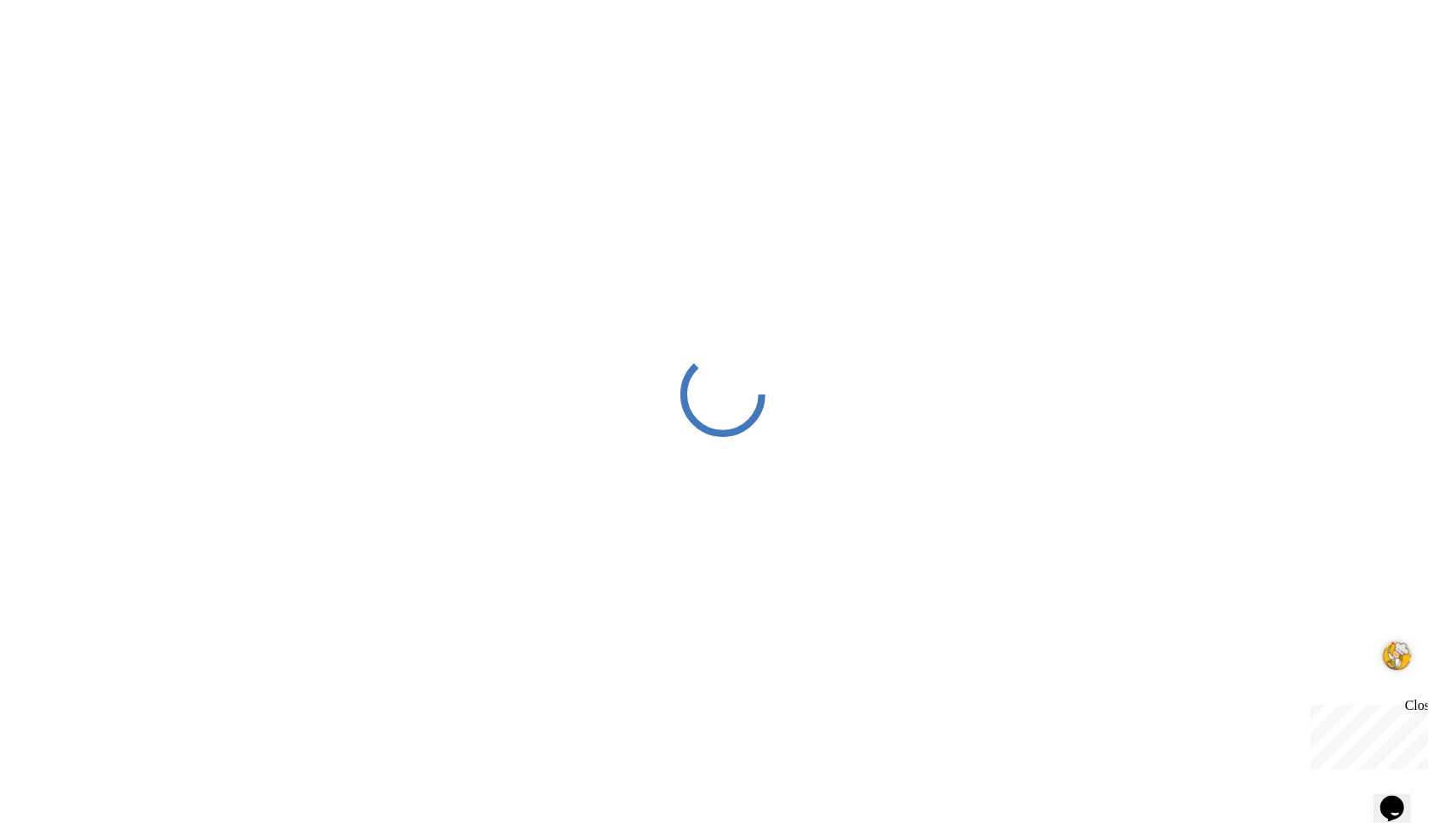 scroll, scrollTop: 0, scrollLeft: 0, axis: both 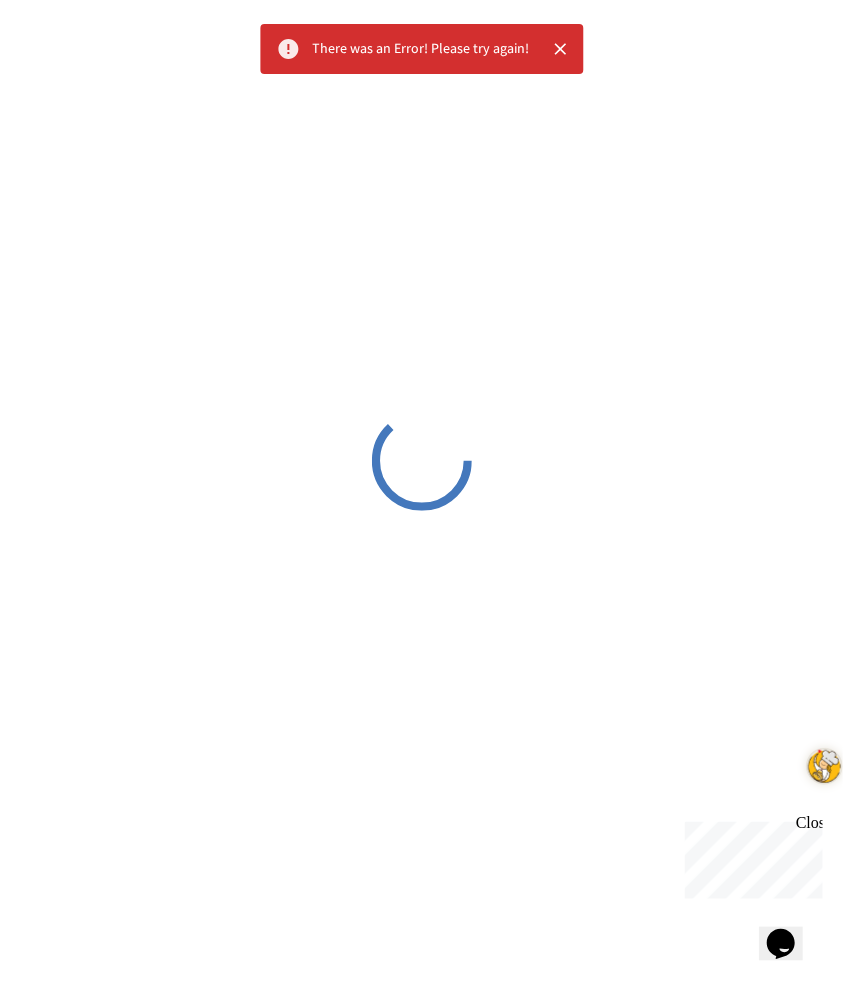 click at bounding box center [421, 460] 